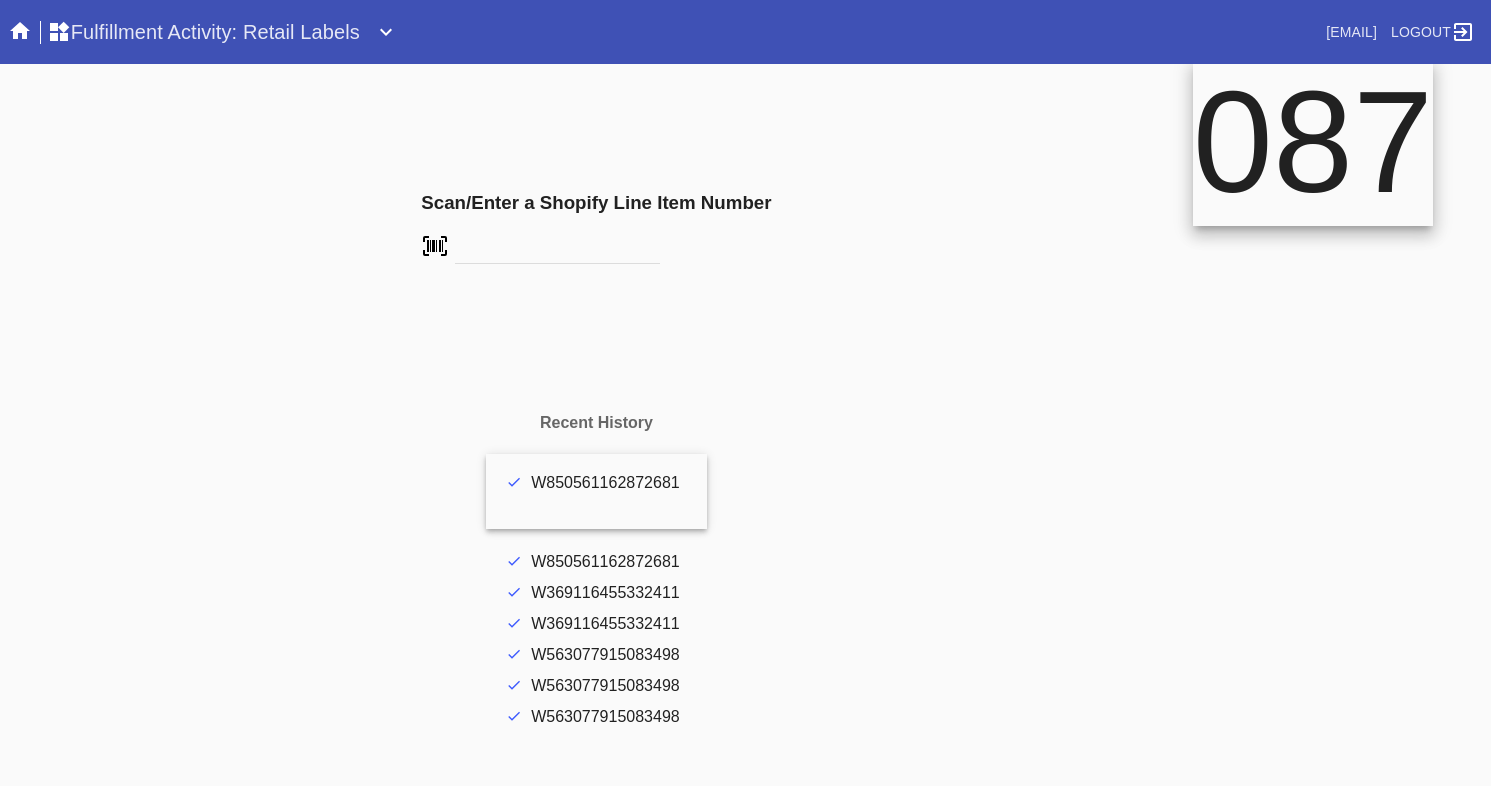 scroll, scrollTop: 0, scrollLeft: 0, axis: both 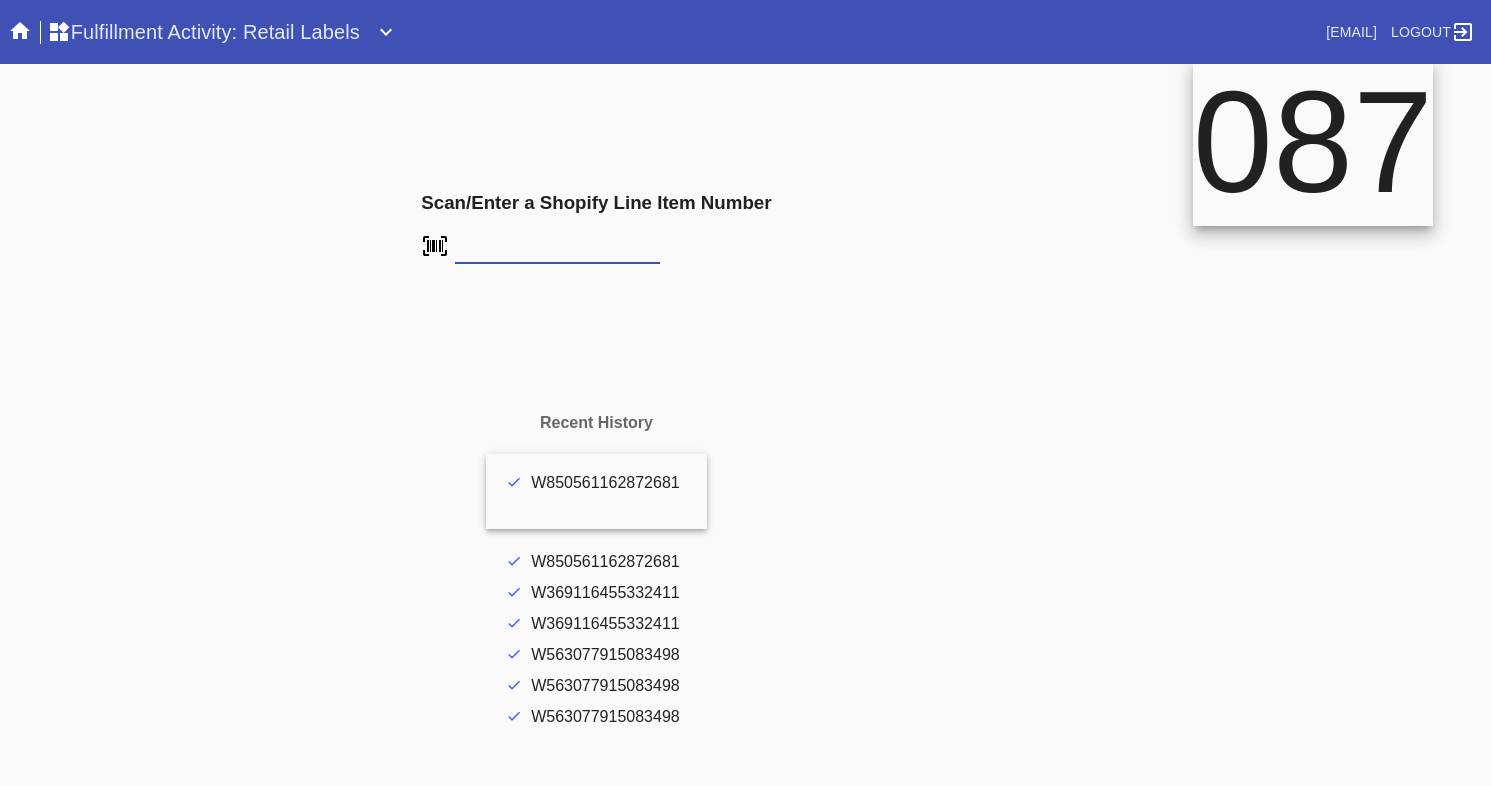click at bounding box center (557, 249) 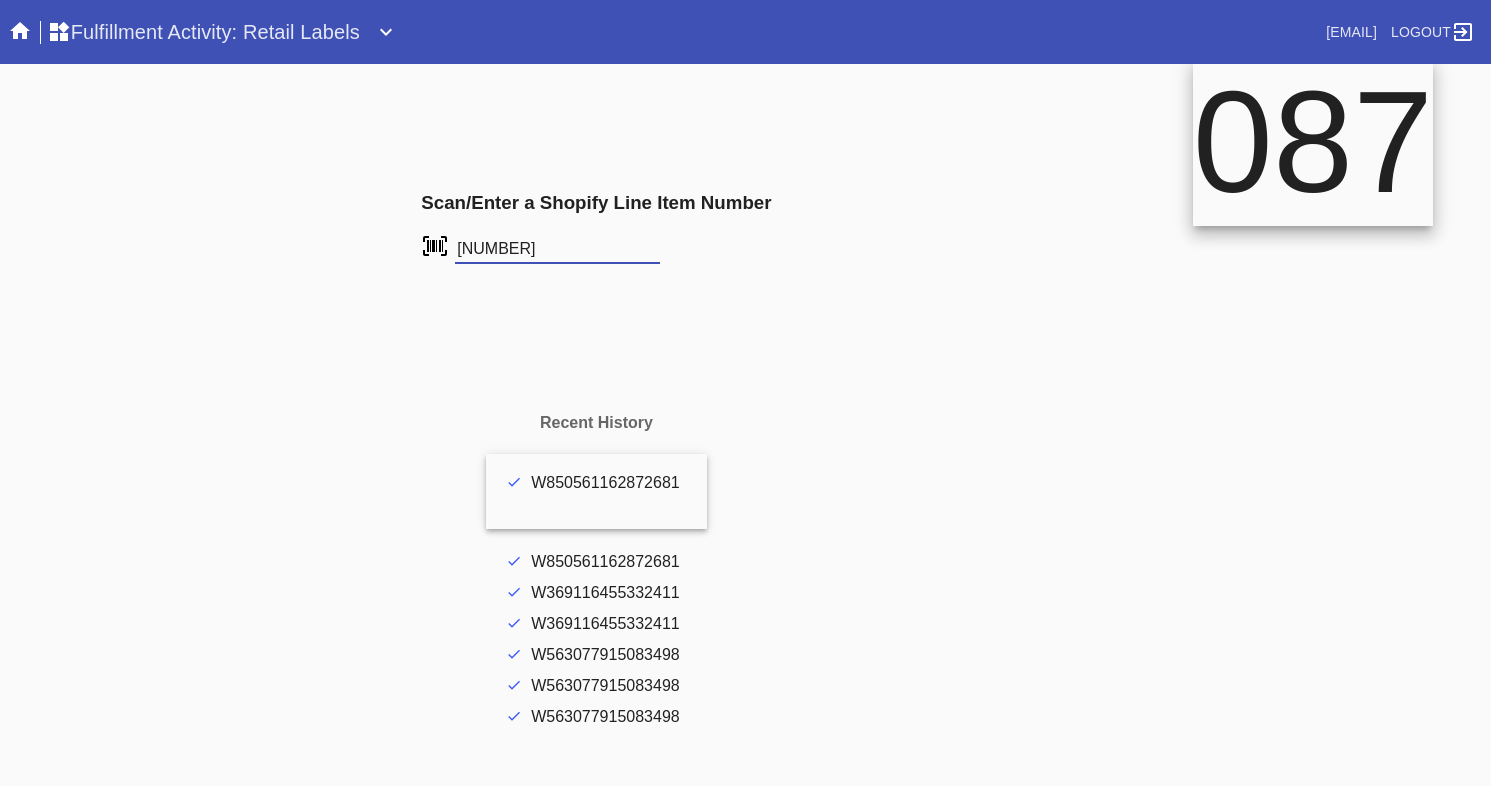 type on "[NUMBER]" 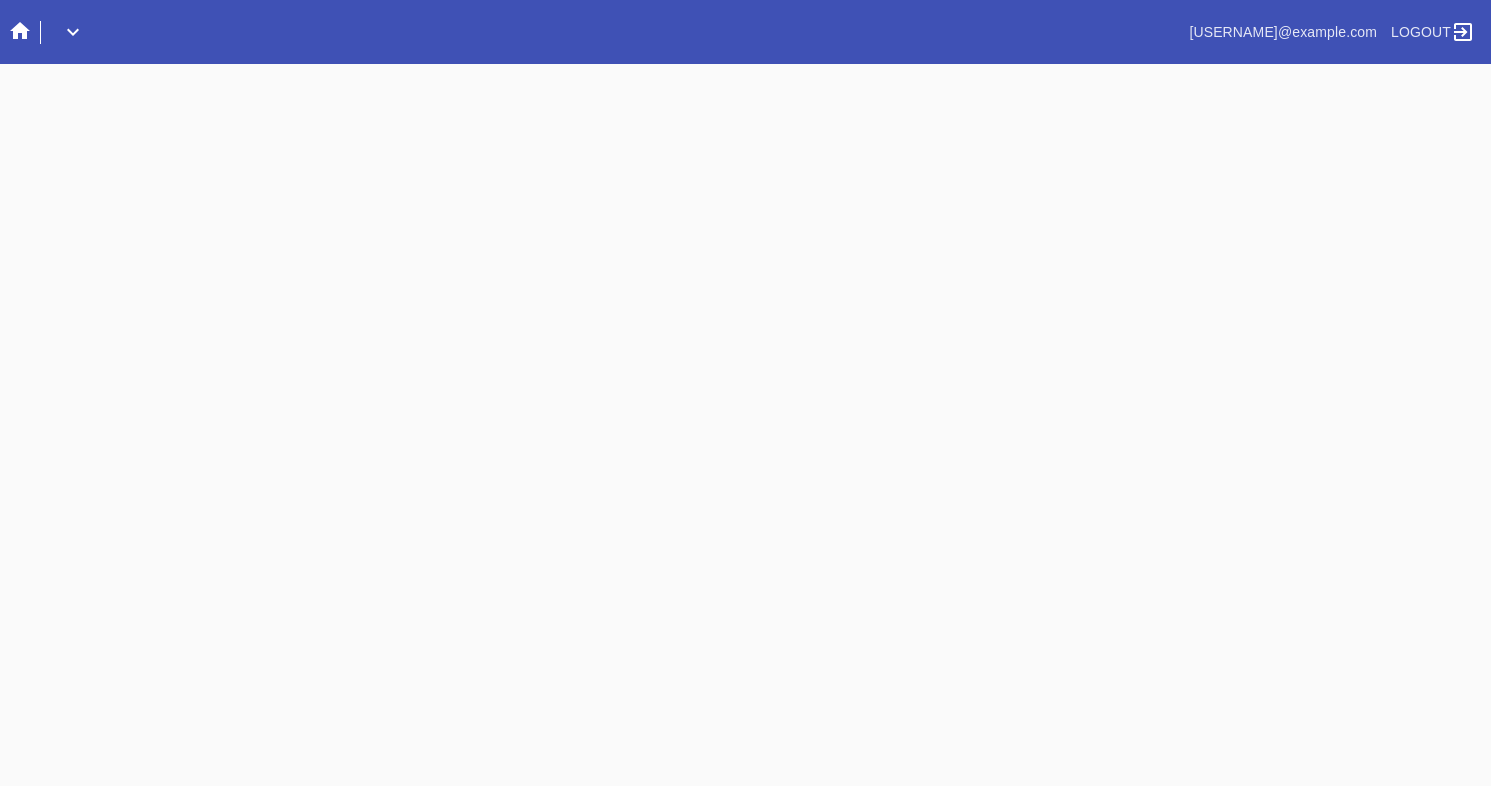 scroll, scrollTop: 0, scrollLeft: 0, axis: both 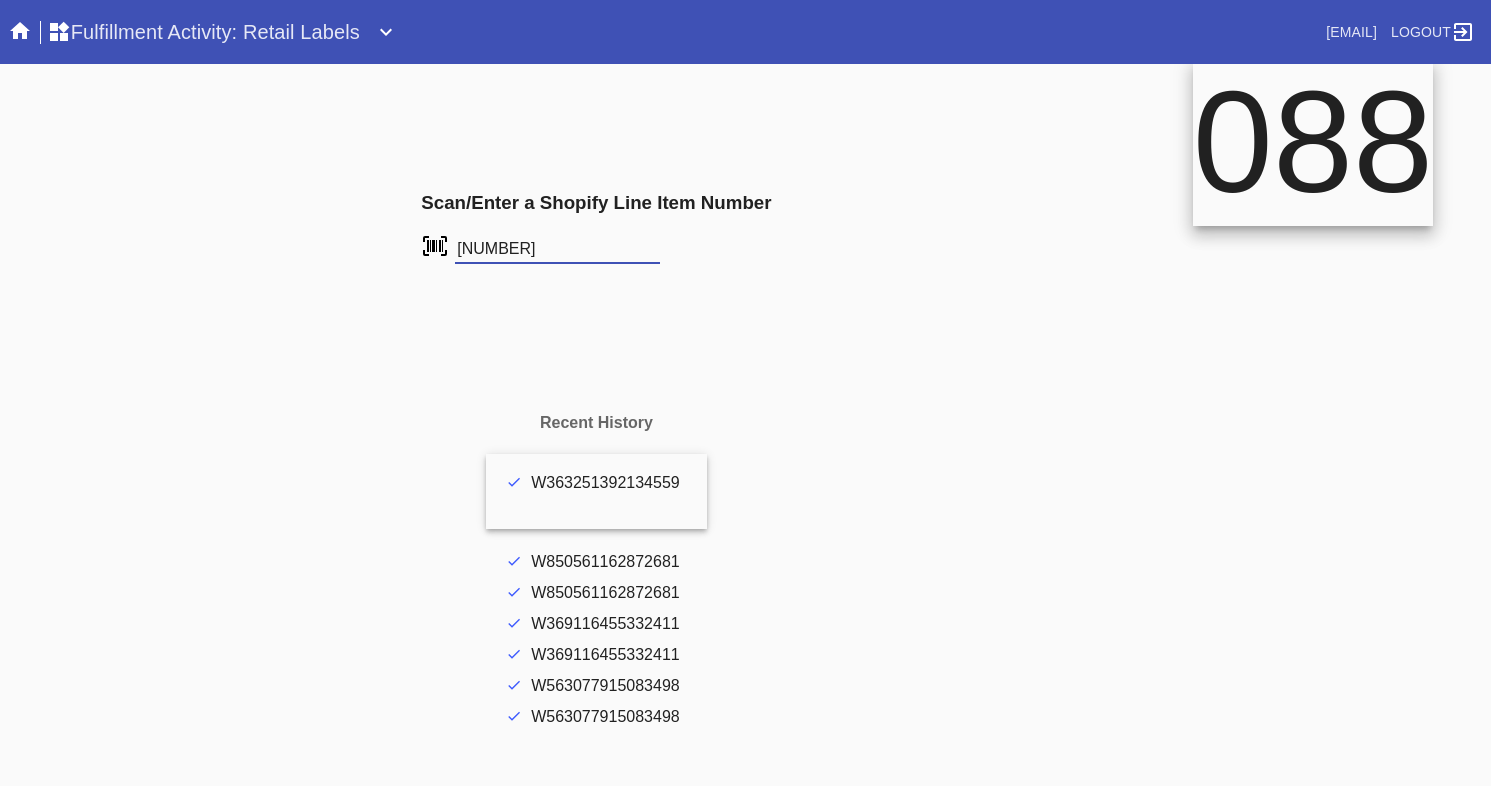 type on "[NUMBER]" 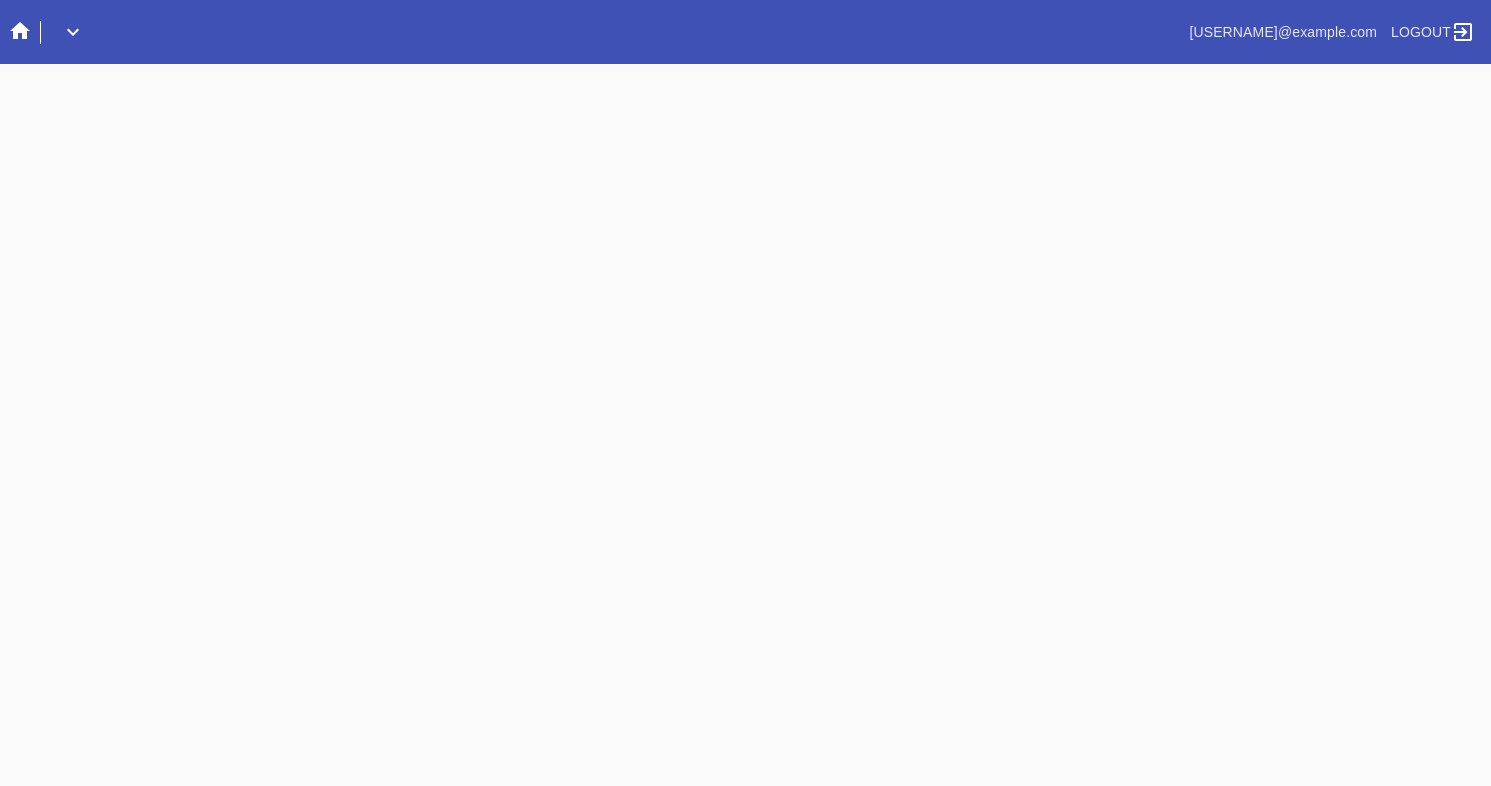 scroll, scrollTop: 0, scrollLeft: 0, axis: both 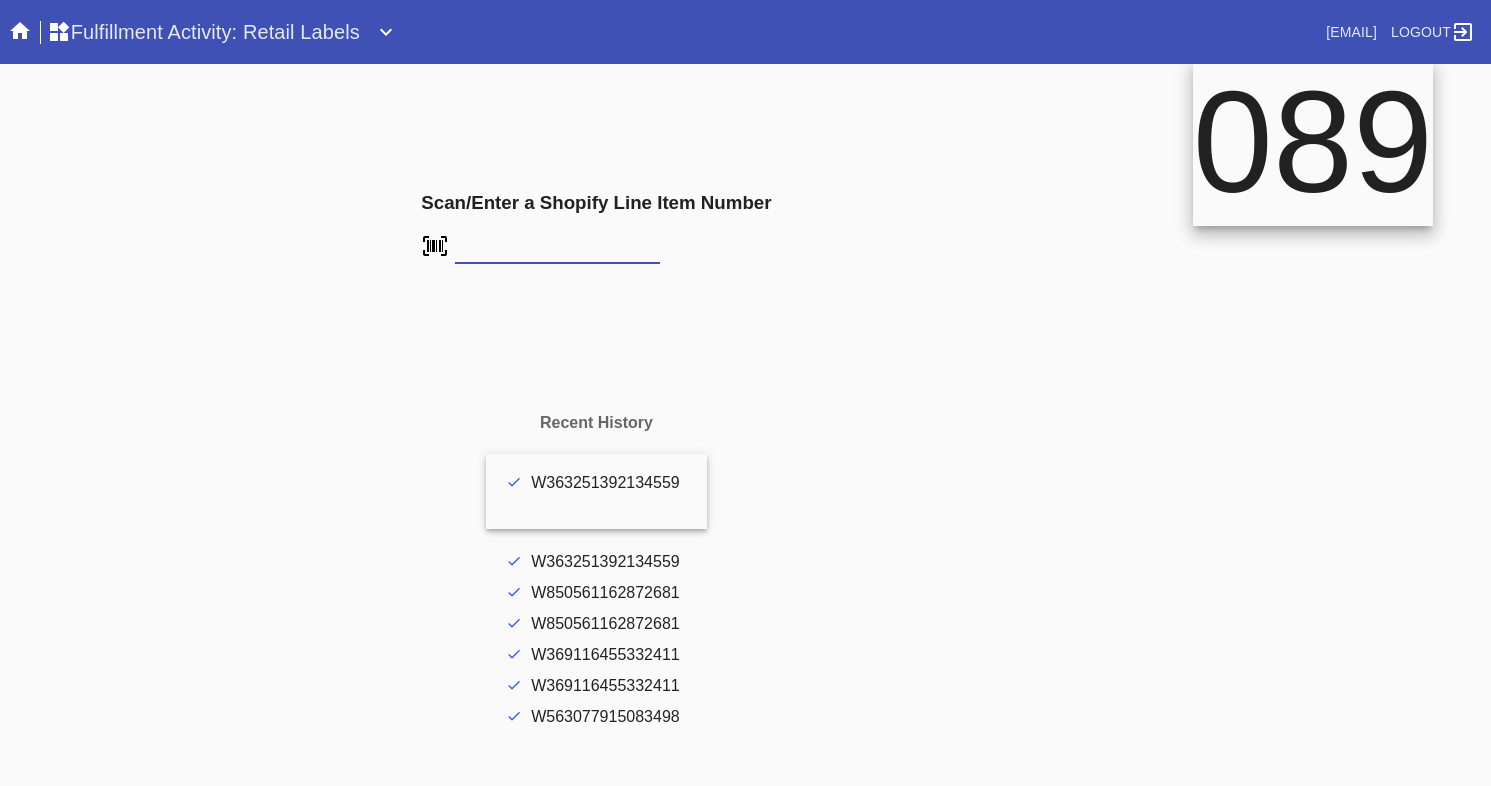 type on "FS-171372464" 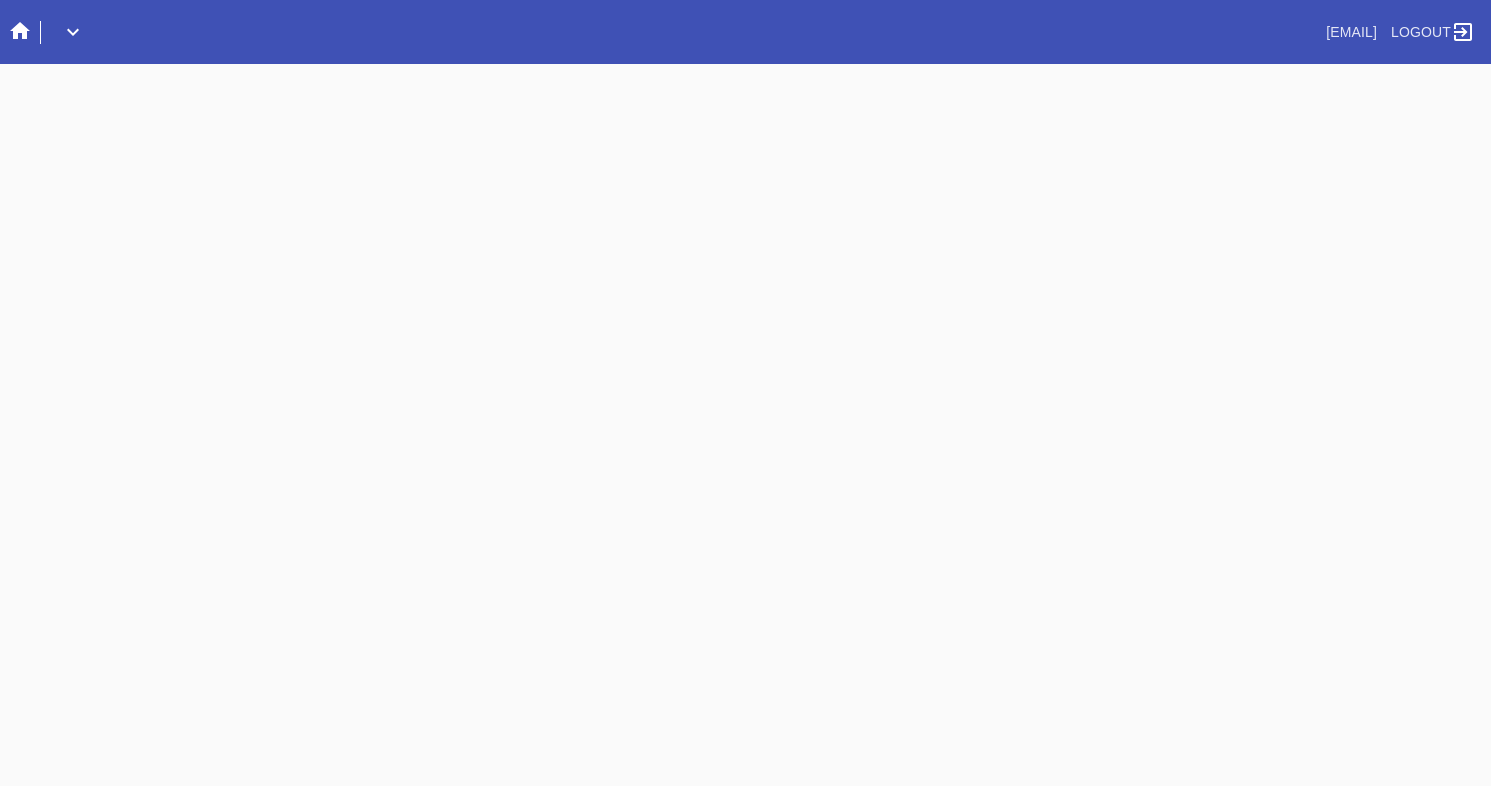 scroll, scrollTop: 0, scrollLeft: 0, axis: both 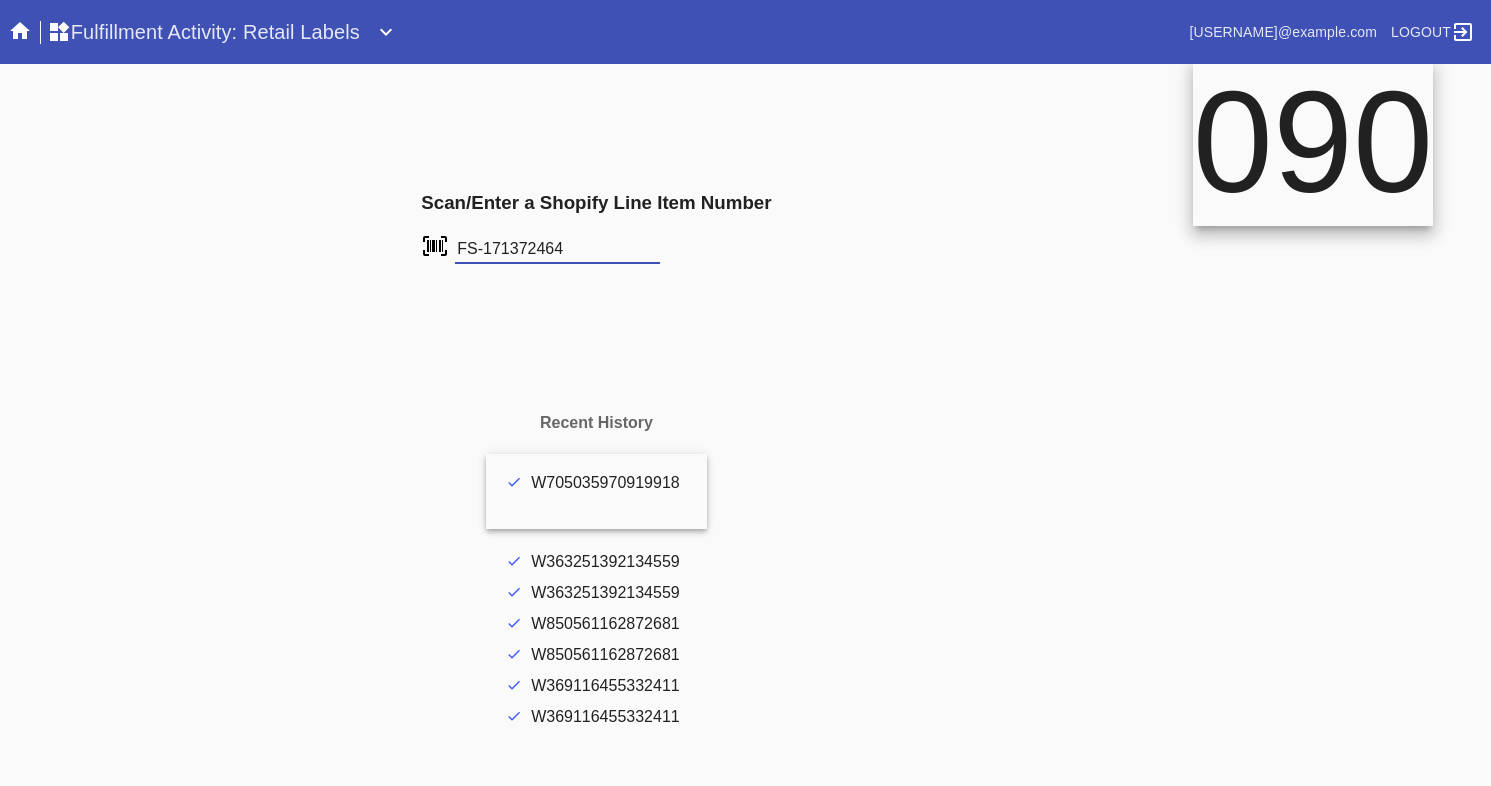type on "FS-171372464" 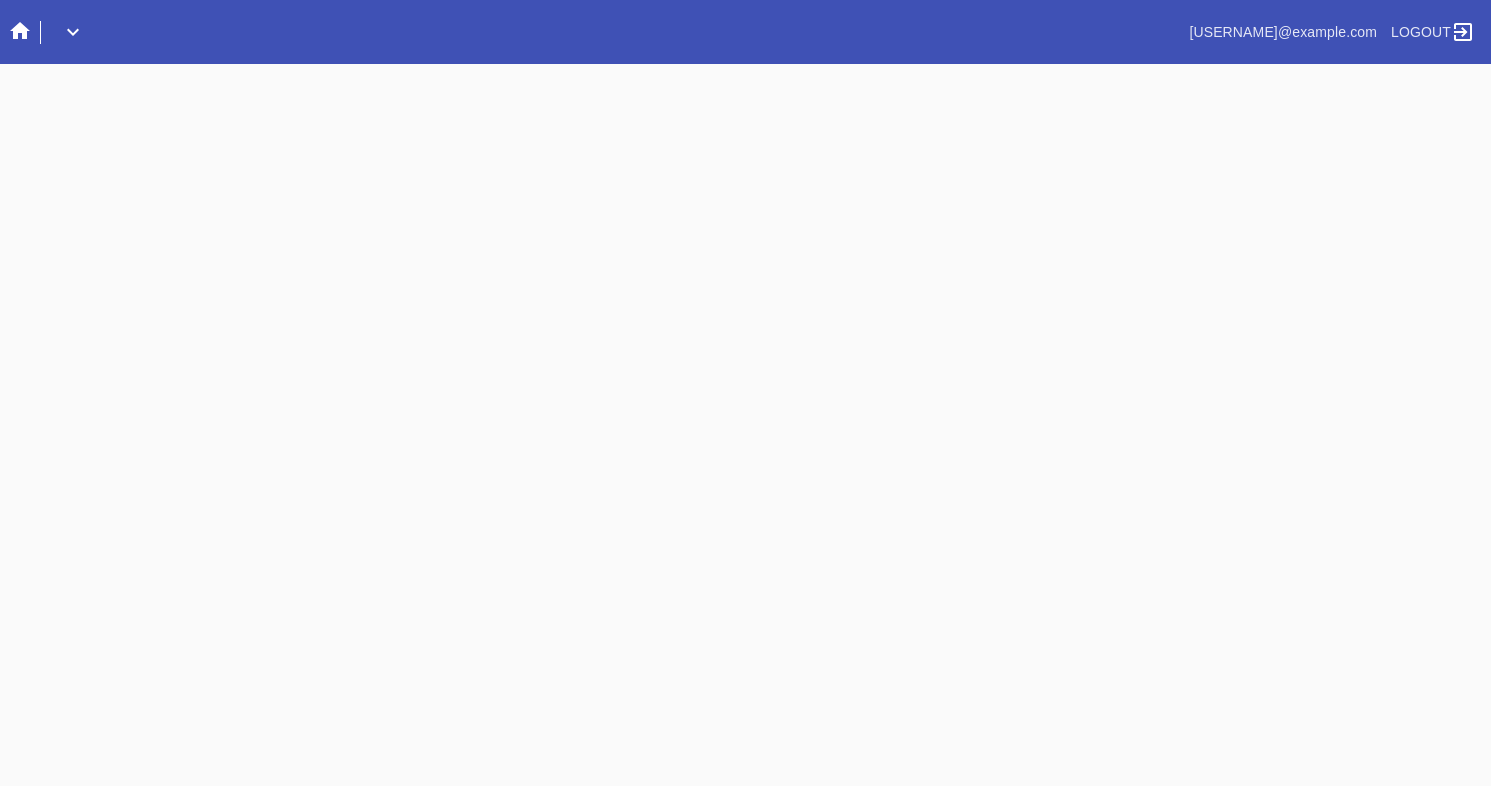 scroll, scrollTop: 0, scrollLeft: 0, axis: both 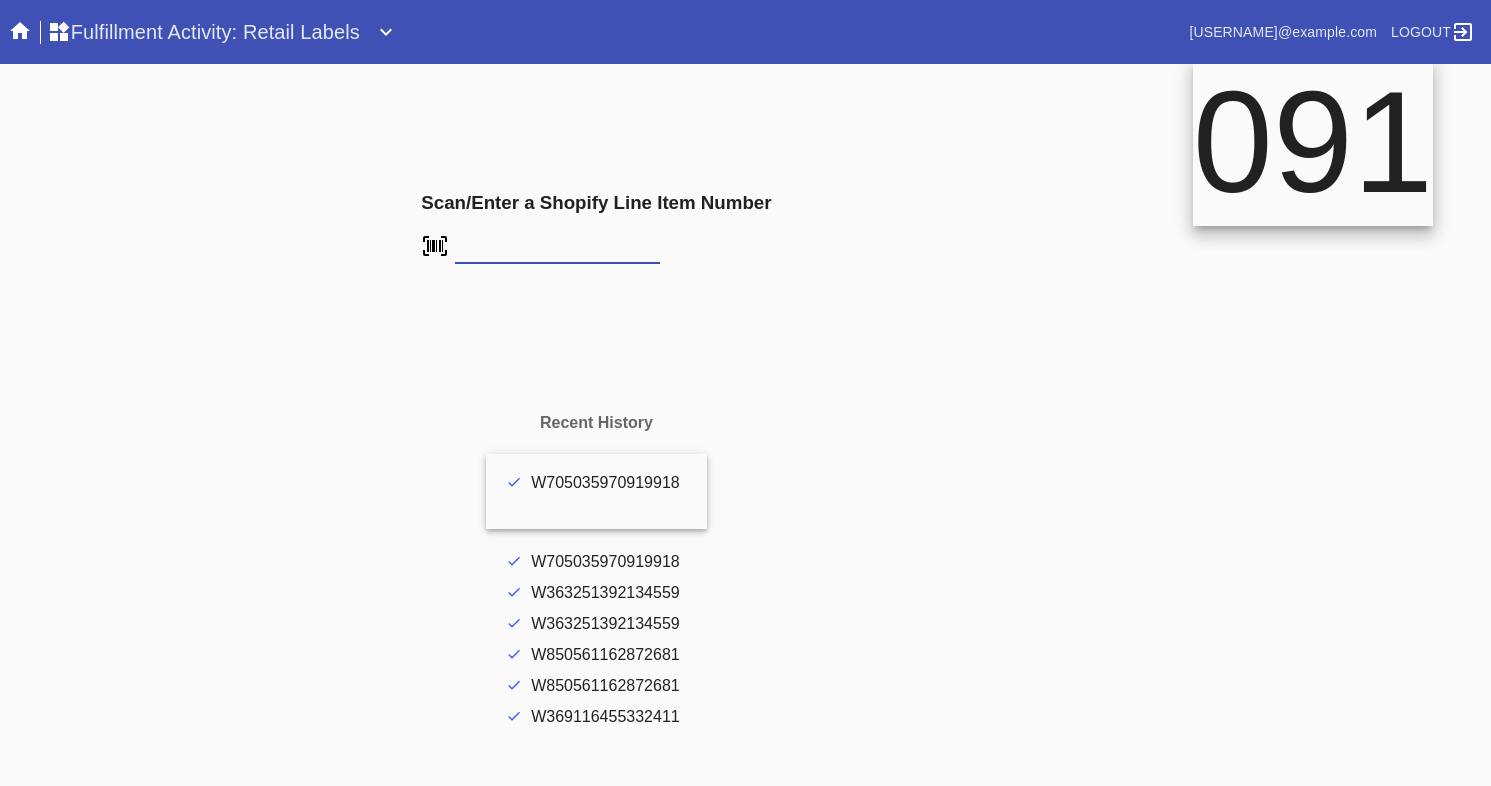 type on "FS-100071322" 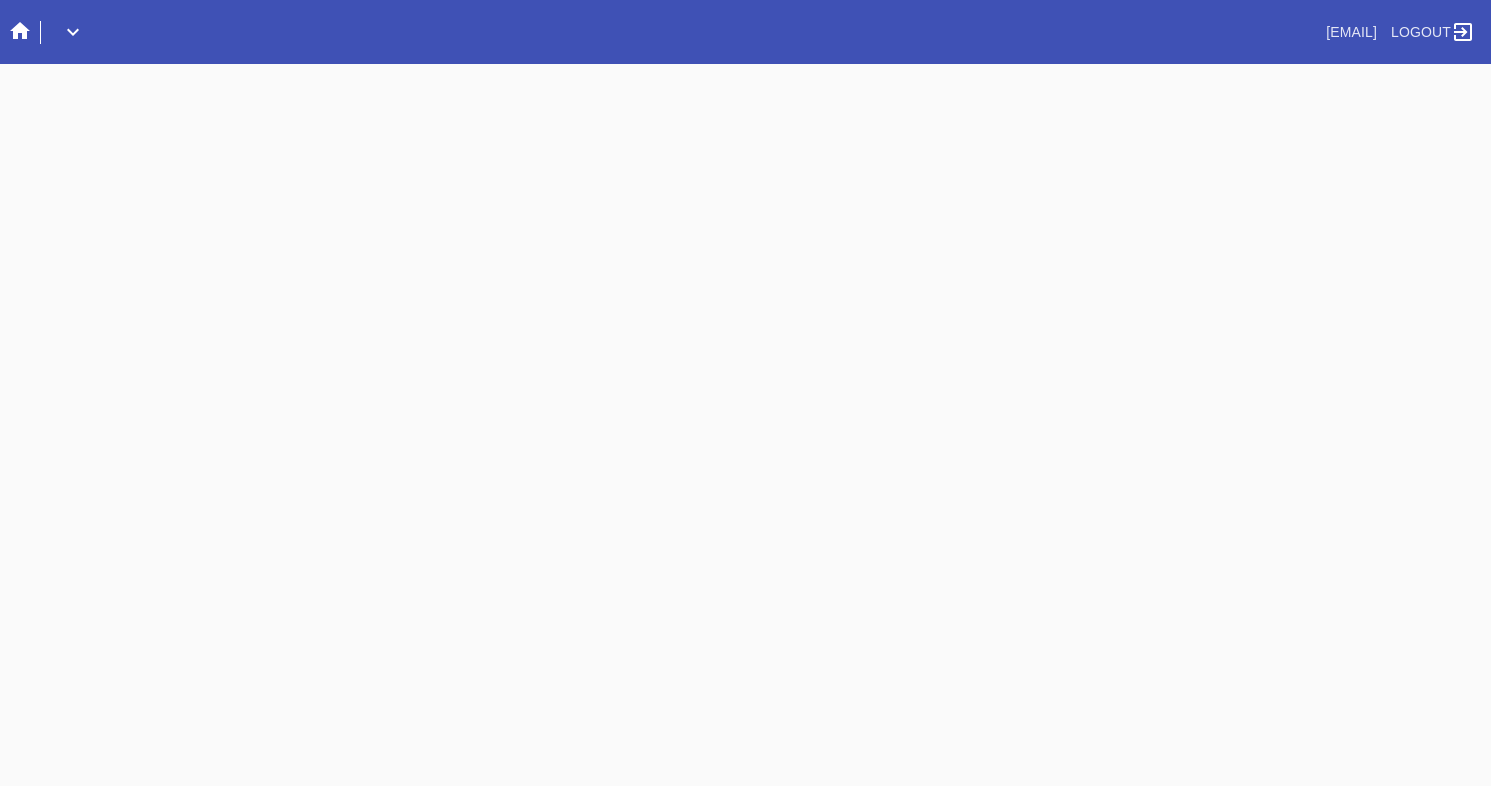 scroll, scrollTop: 0, scrollLeft: 0, axis: both 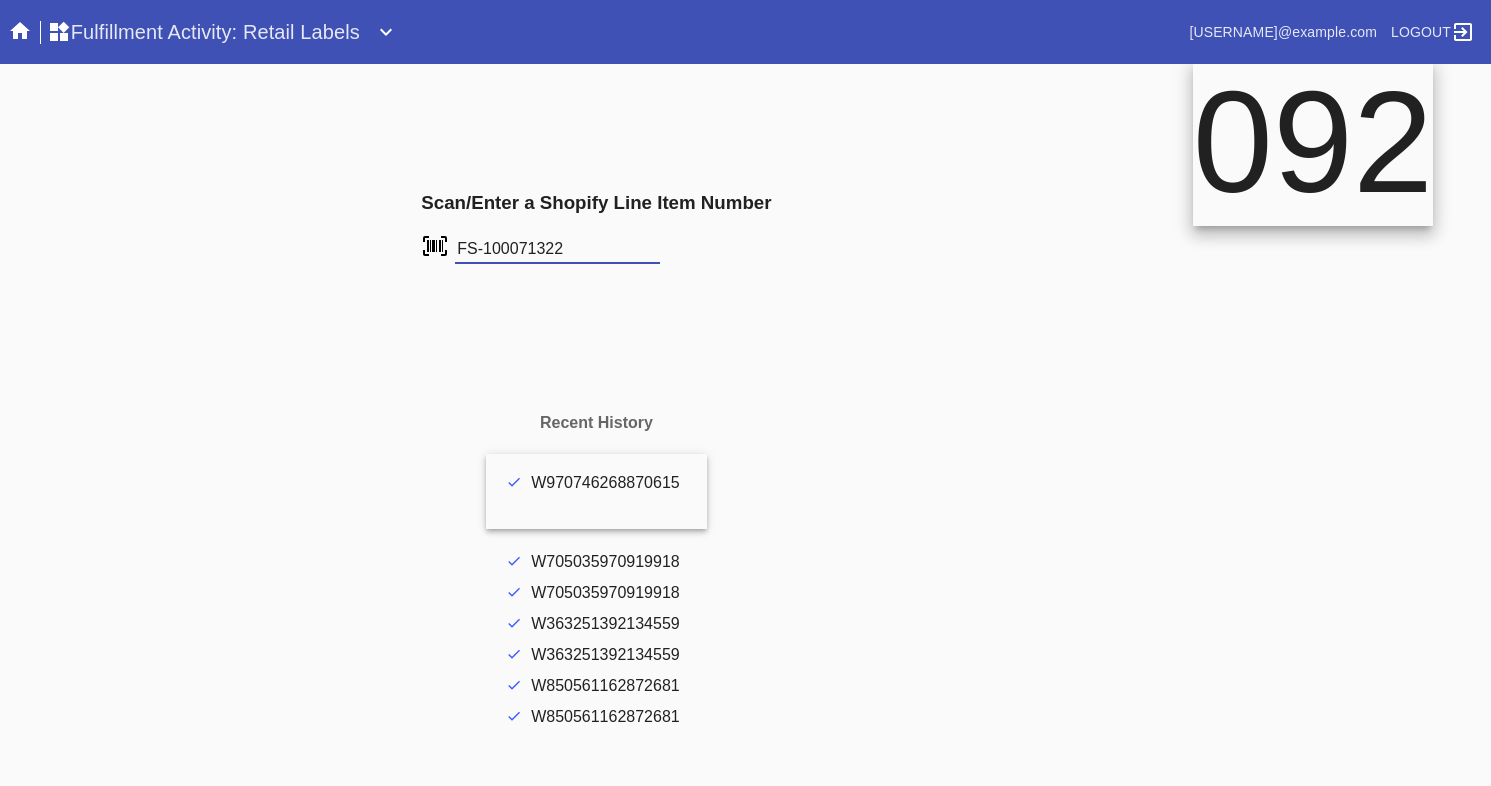 type on "FS-100071322" 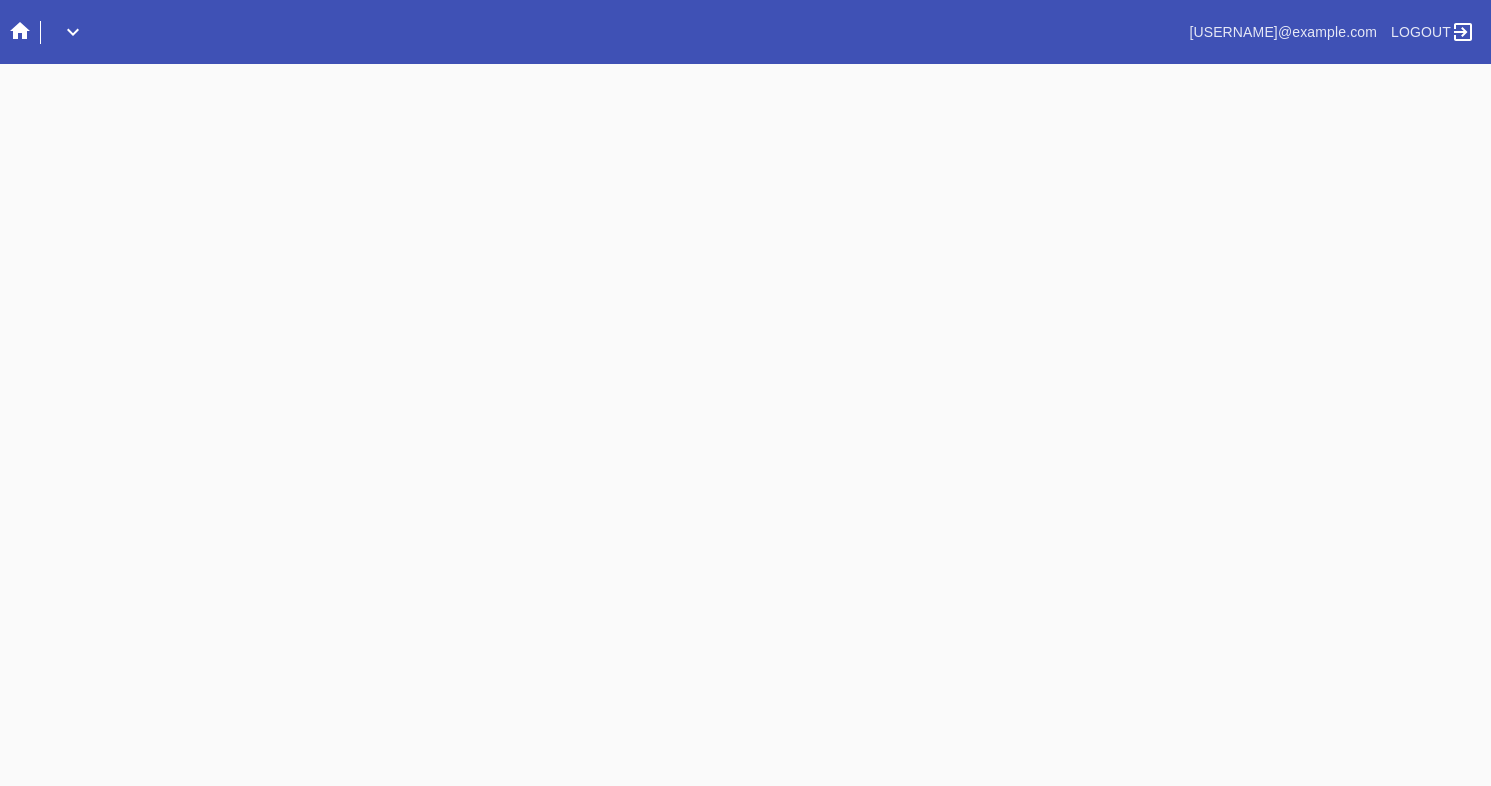 scroll, scrollTop: 0, scrollLeft: 0, axis: both 